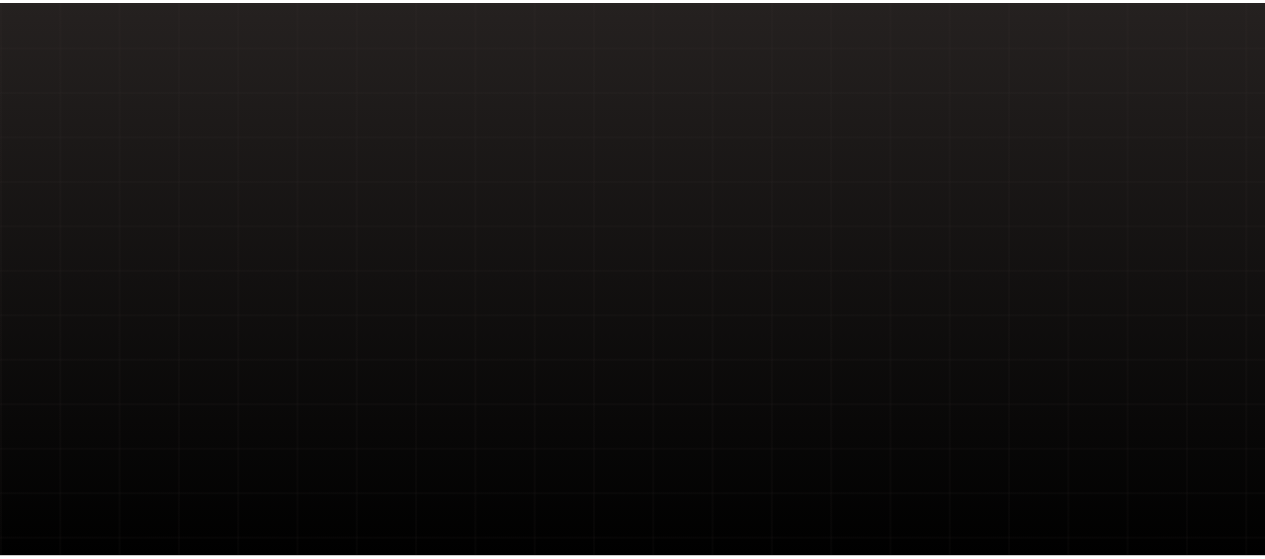 scroll, scrollTop: 0, scrollLeft: 0, axis: both 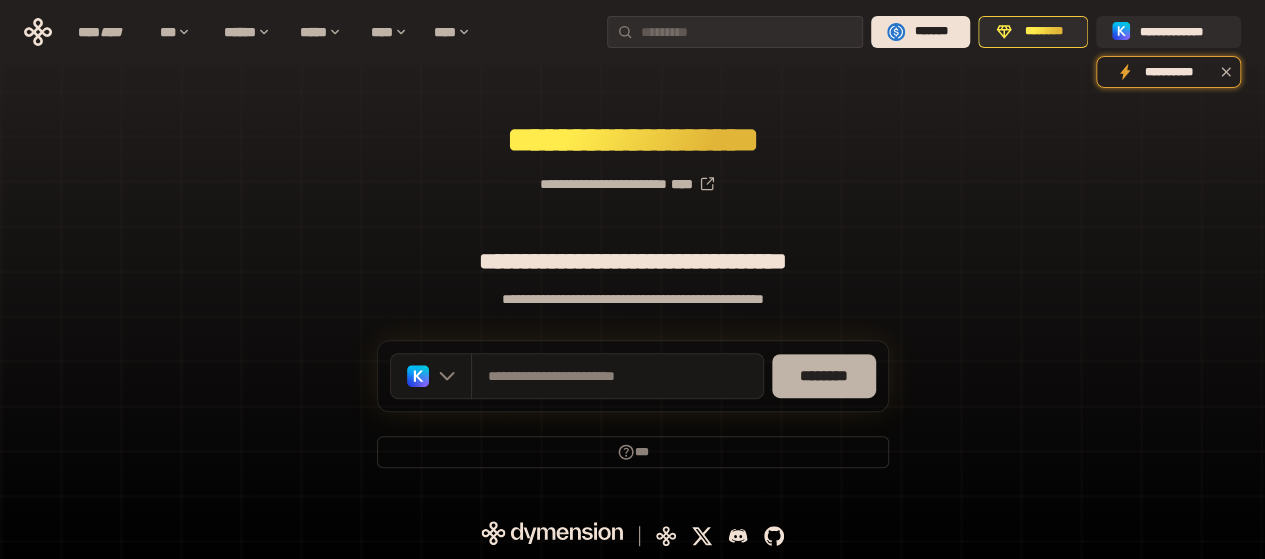 click on "********" at bounding box center (824, 376) 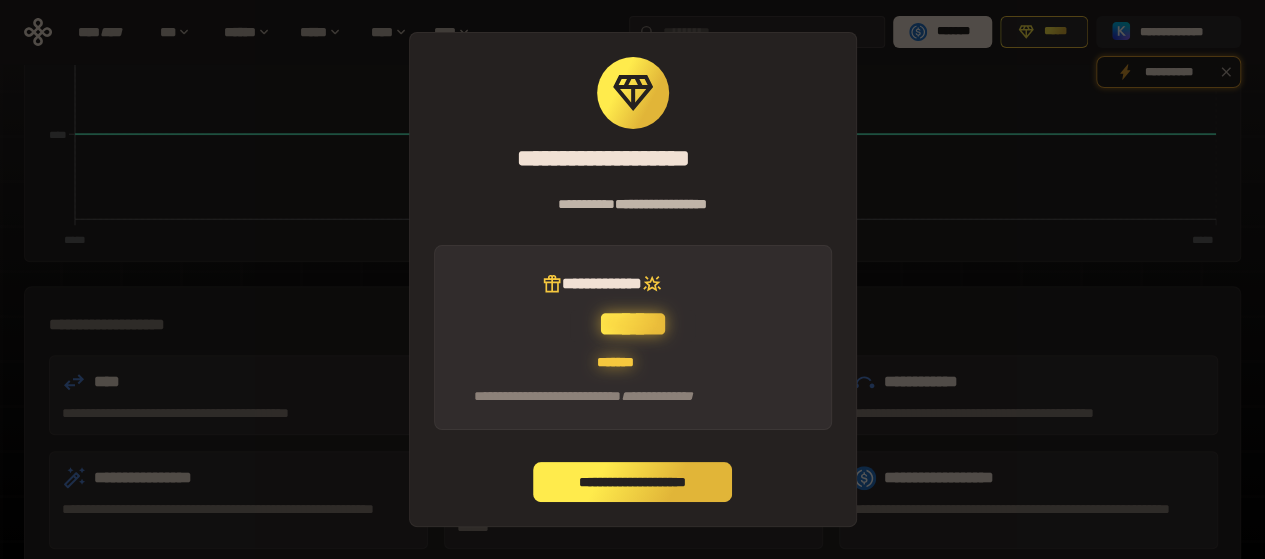 scroll, scrollTop: 524, scrollLeft: 0, axis: vertical 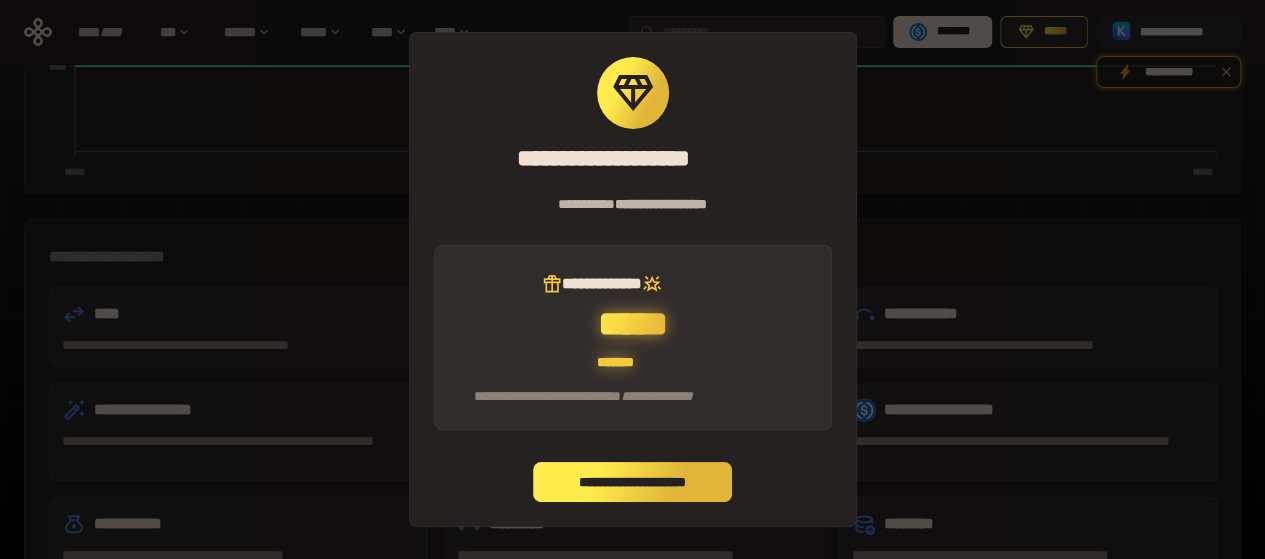 click on "**********" at bounding box center [633, 482] 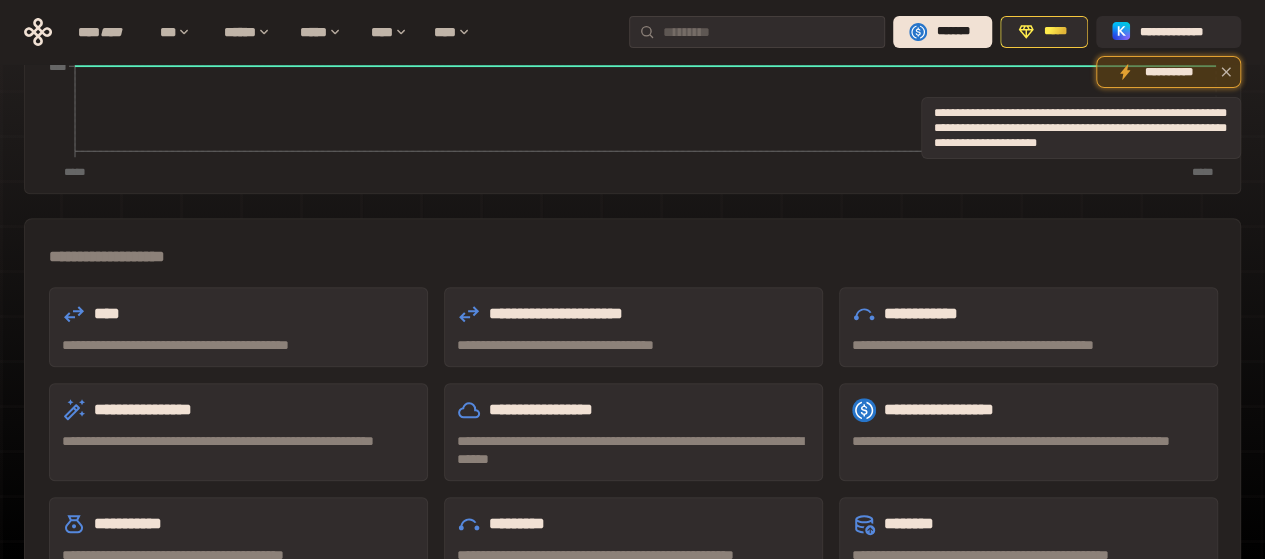 click on "**********" at bounding box center (1168, 72) 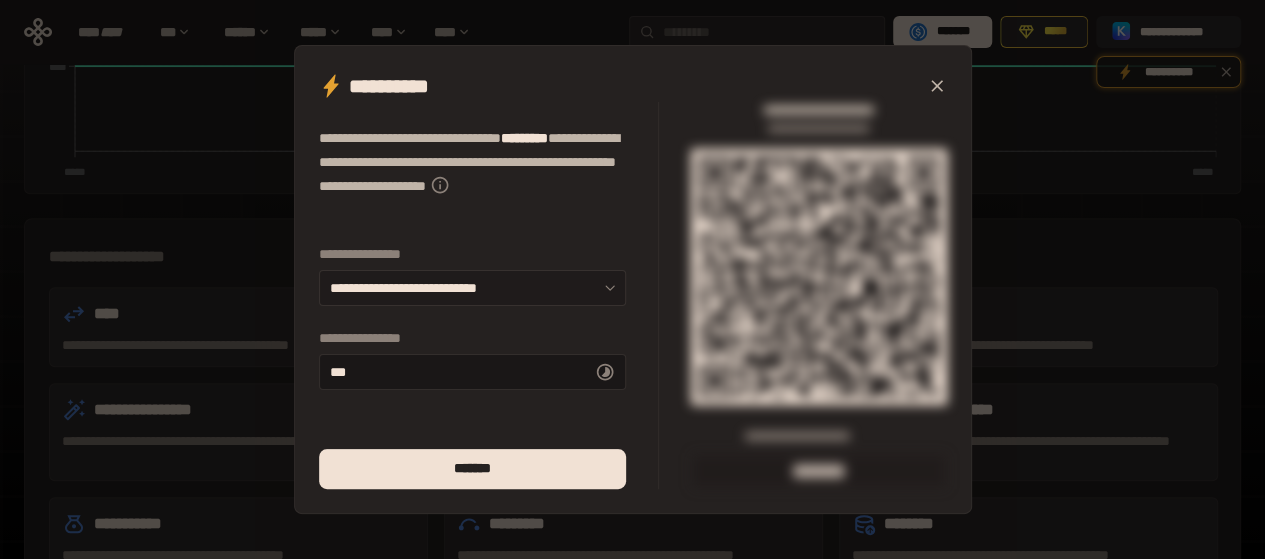 click on "**********" at bounding box center (472, 288) 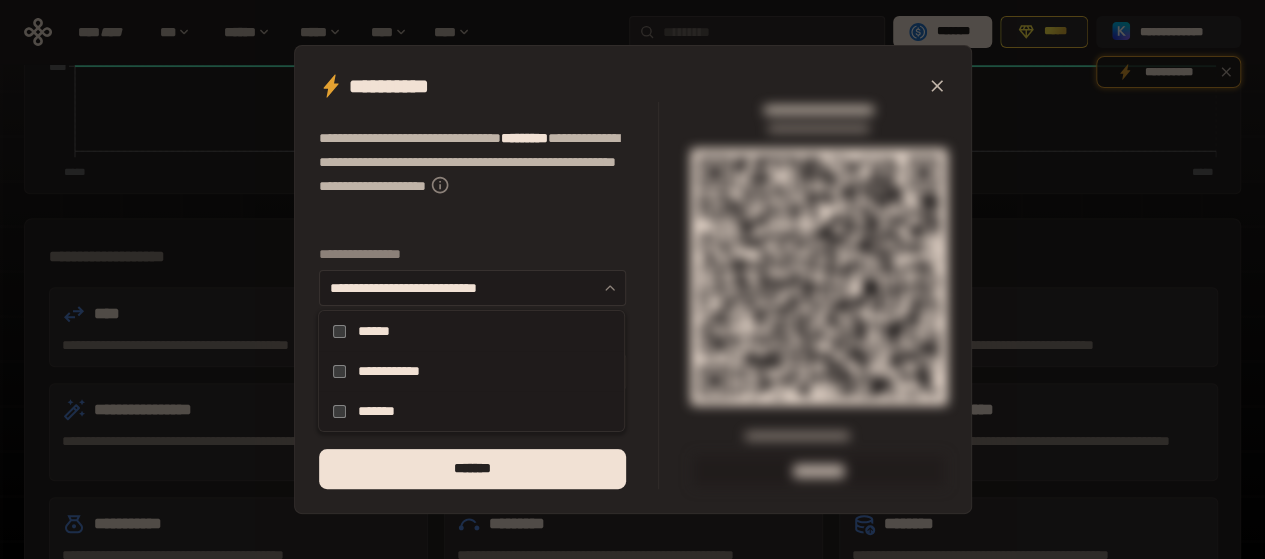 click on "**********" at bounding box center [472, 288] 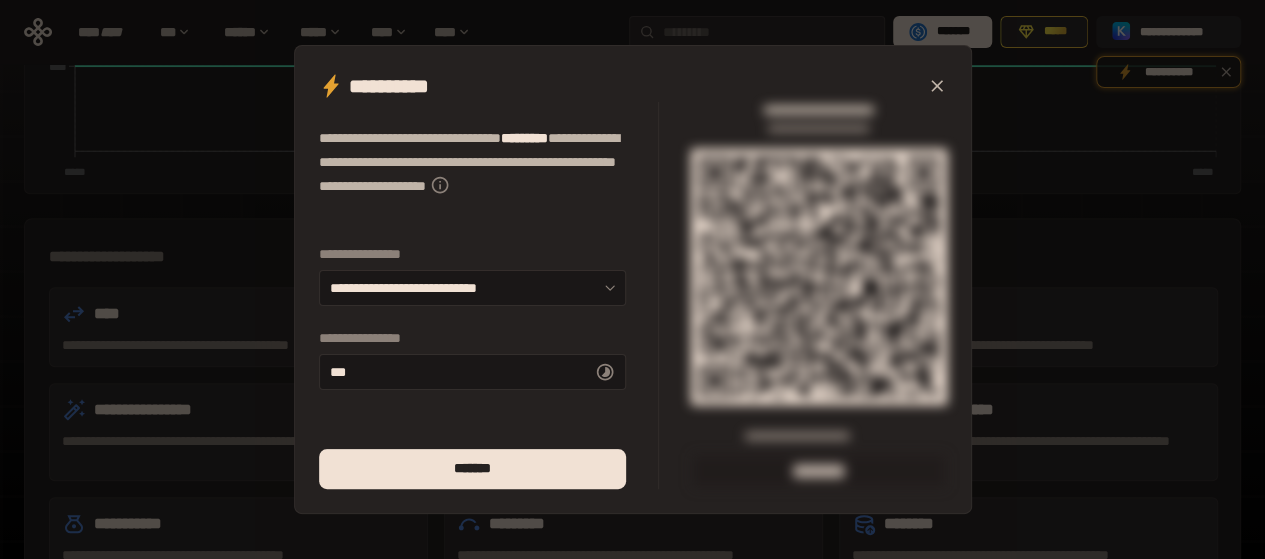 click 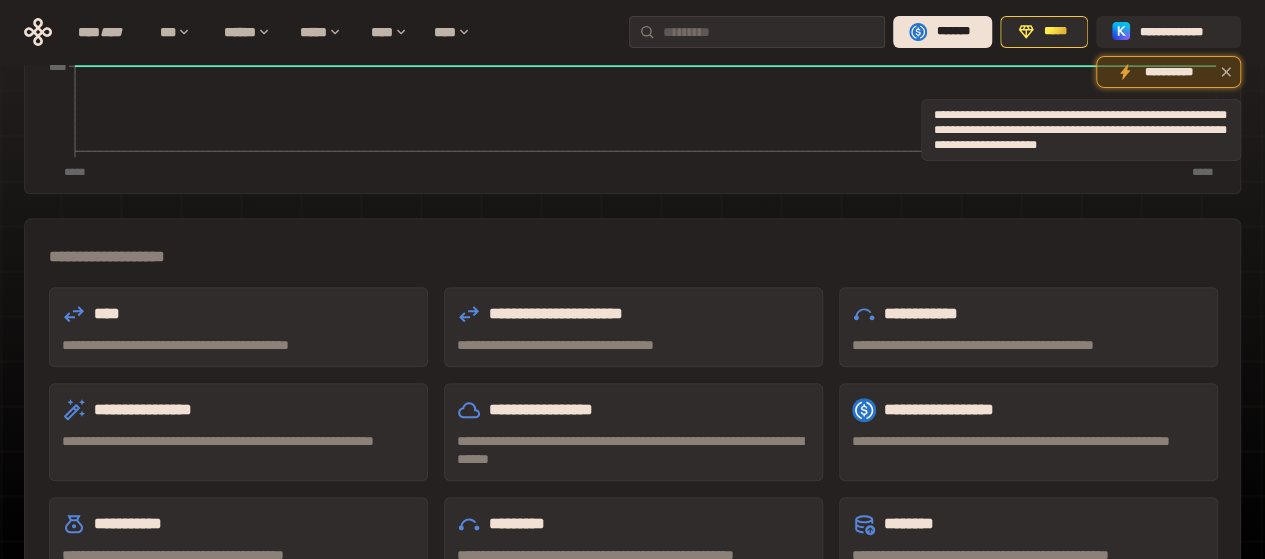 click on "**********" at bounding box center (1168, 72) 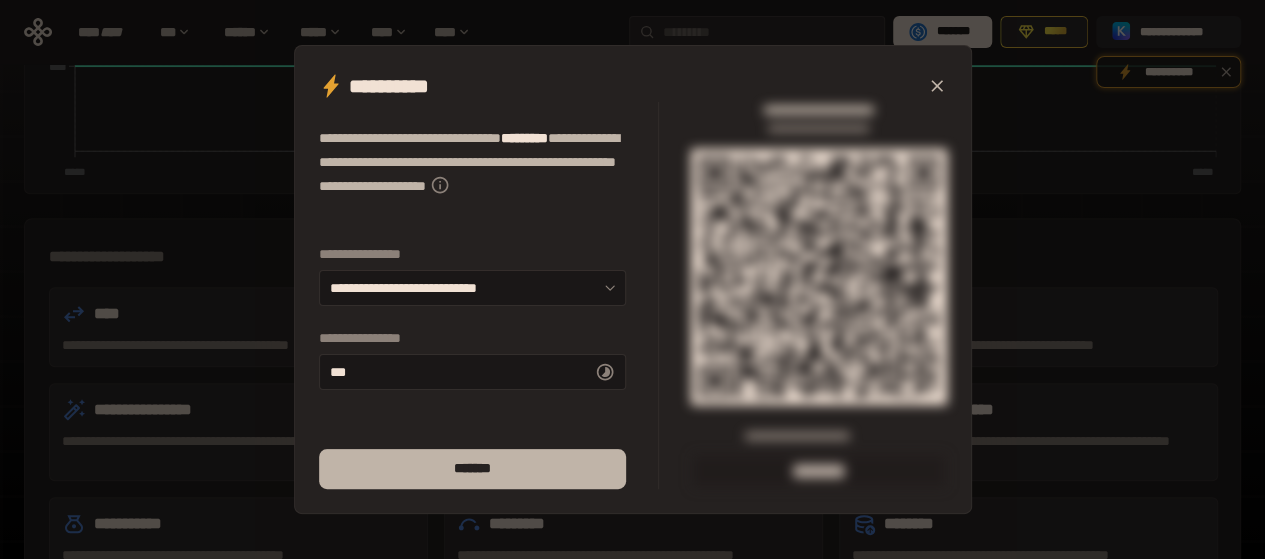 click on "*******" at bounding box center [472, 469] 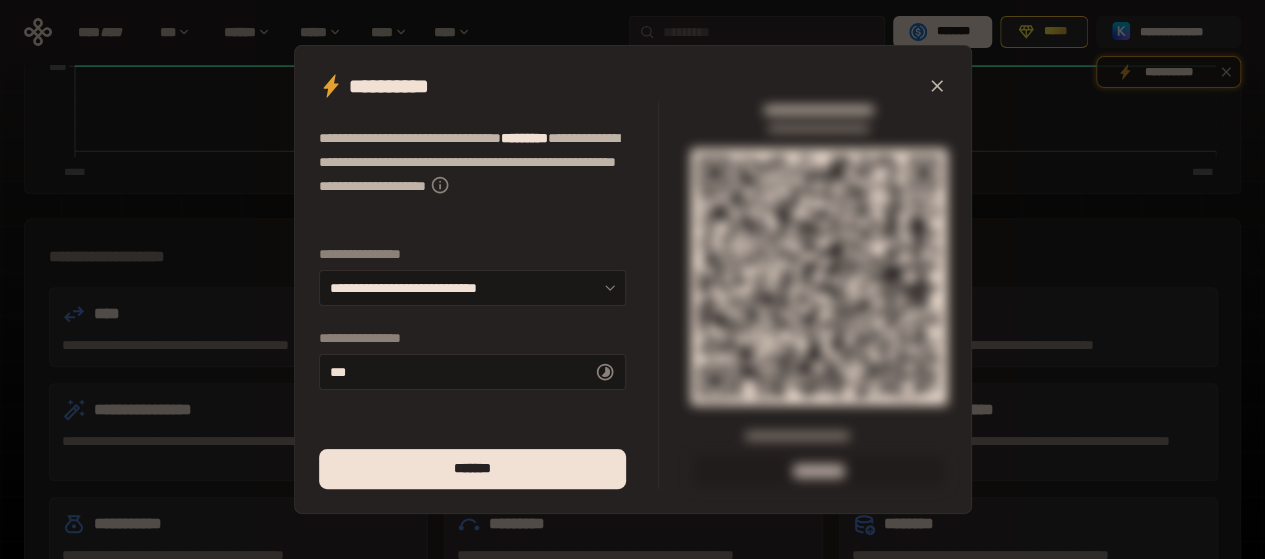click 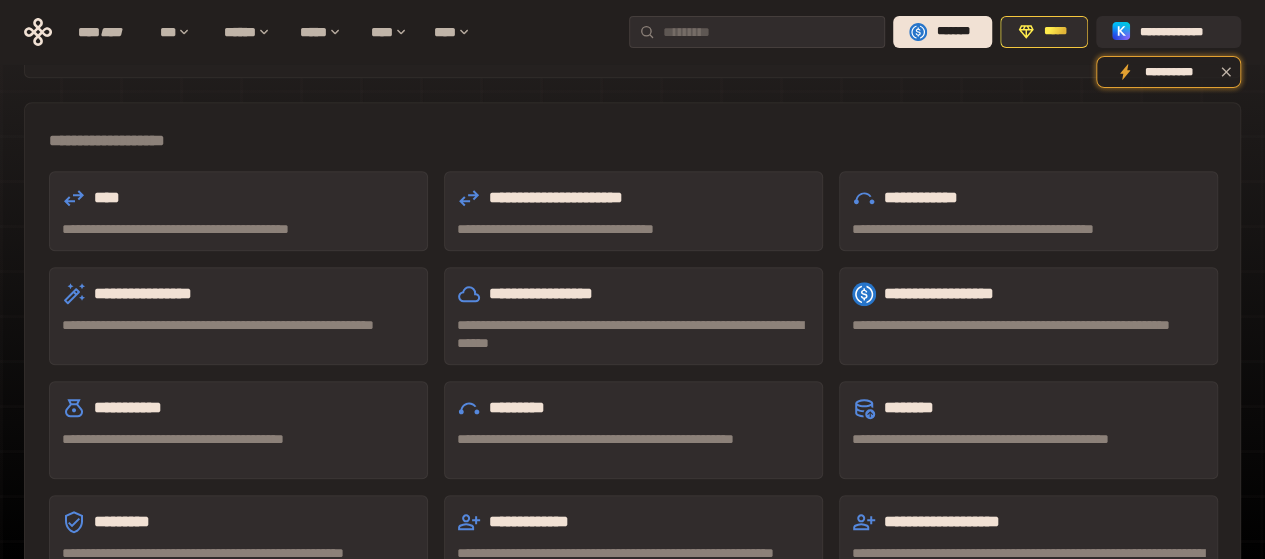 scroll, scrollTop: 642, scrollLeft: 0, axis: vertical 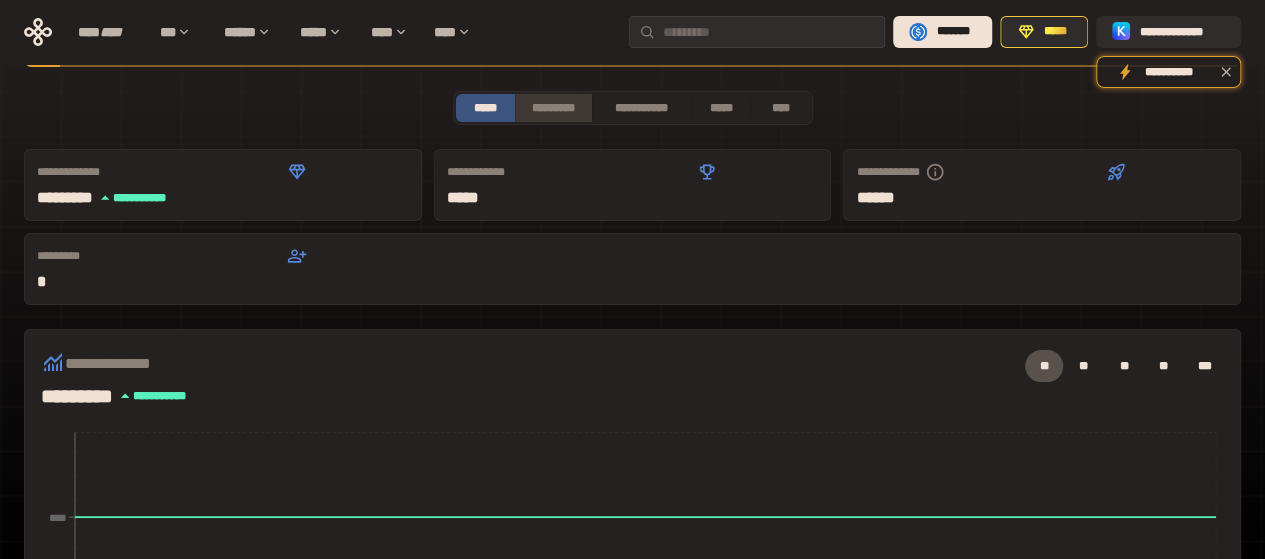 click on "*********" at bounding box center (553, 108) 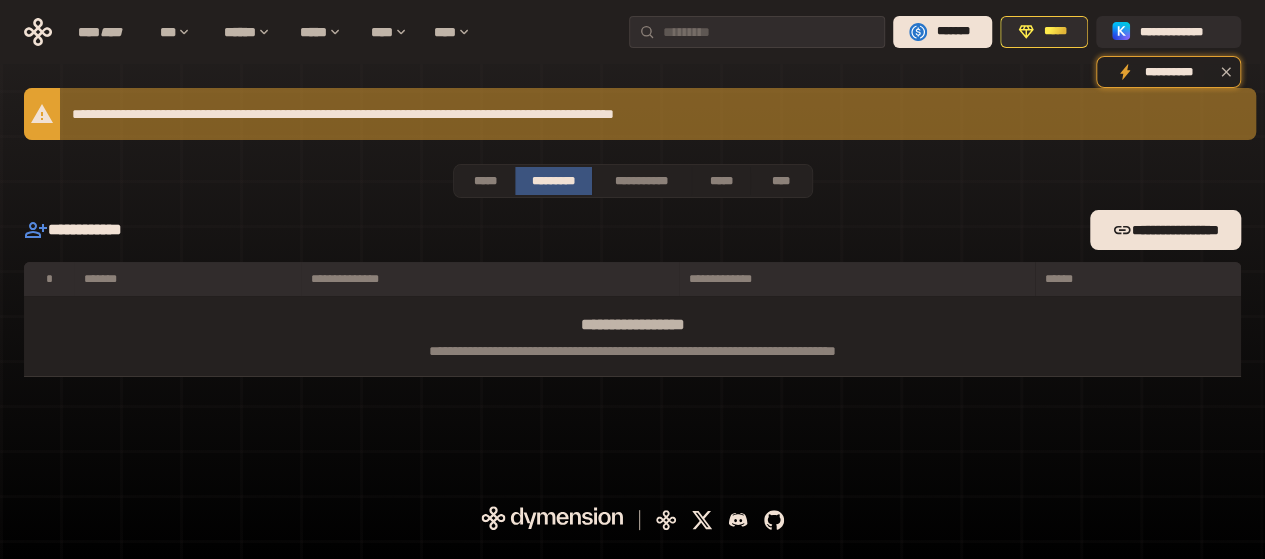 scroll, scrollTop: 0, scrollLeft: 0, axis: both 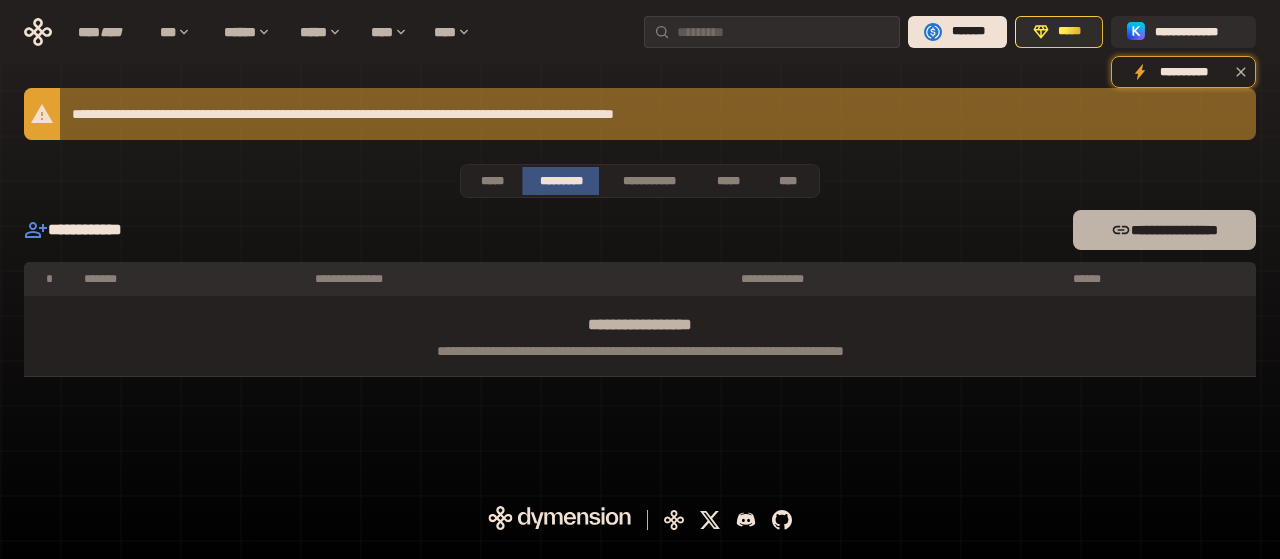 click on "**********" at bounding box center (1164, 230) 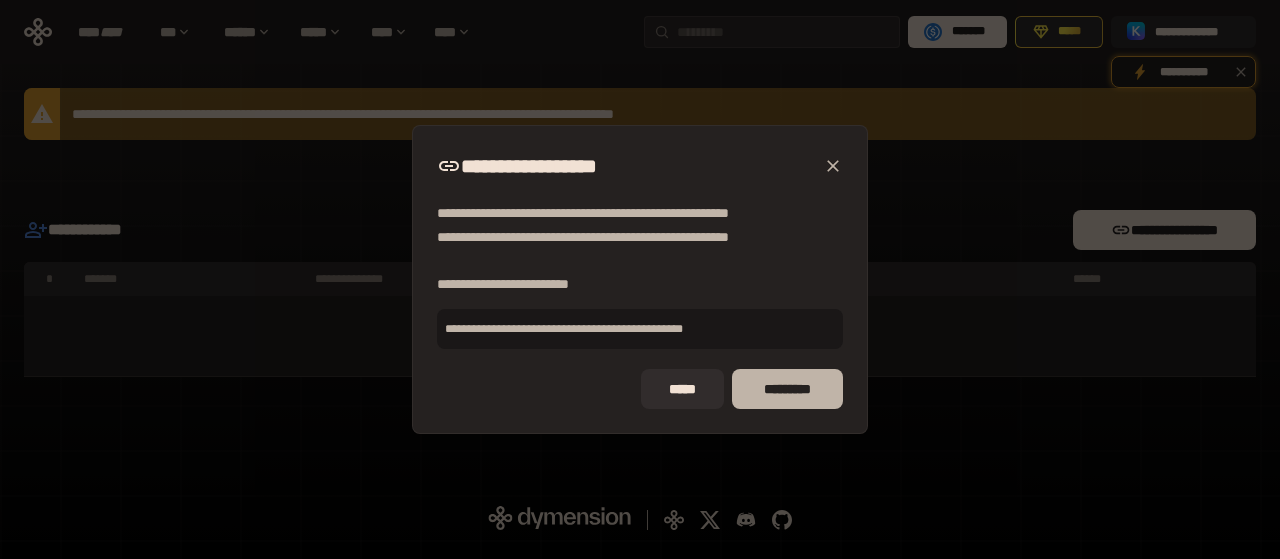click on "*********" at bounding box center [787, 389] 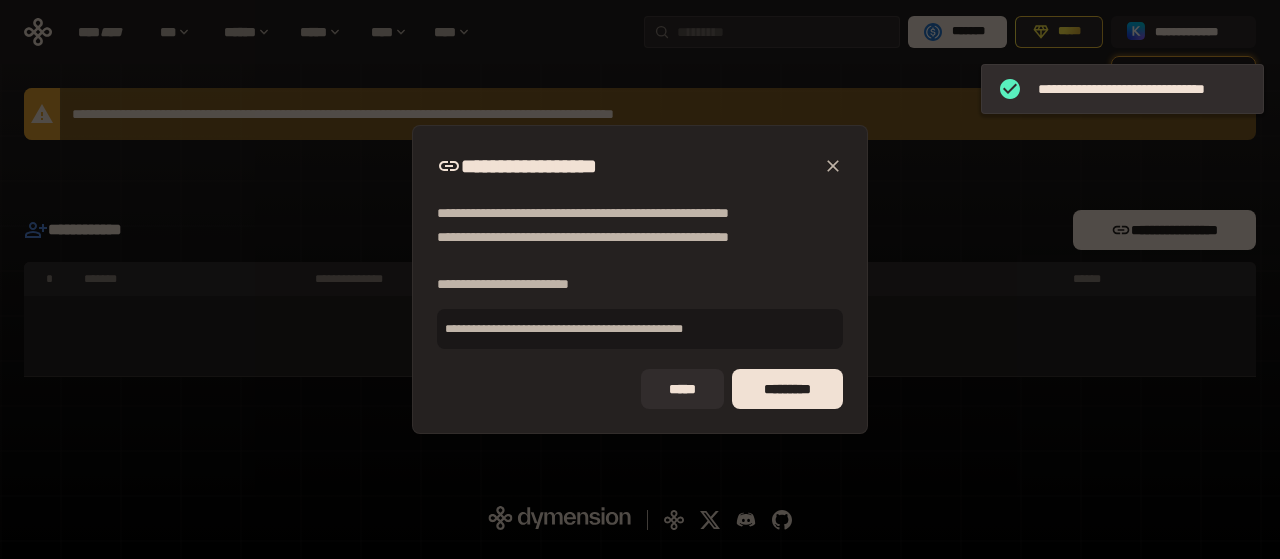 click 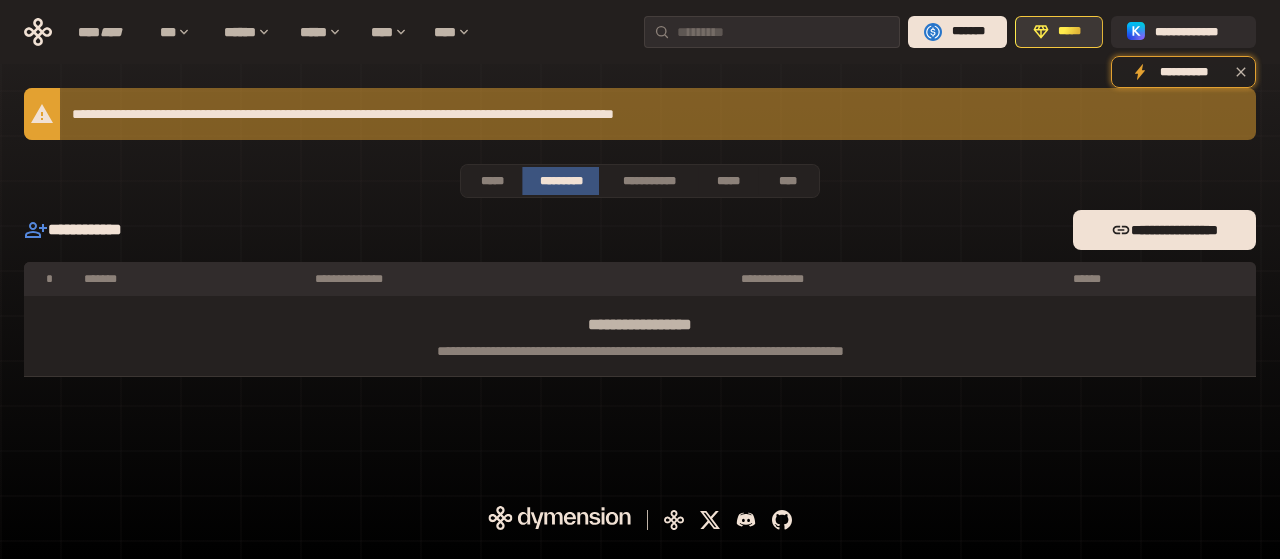 click on "*****" at bounding box center (1059, 32) 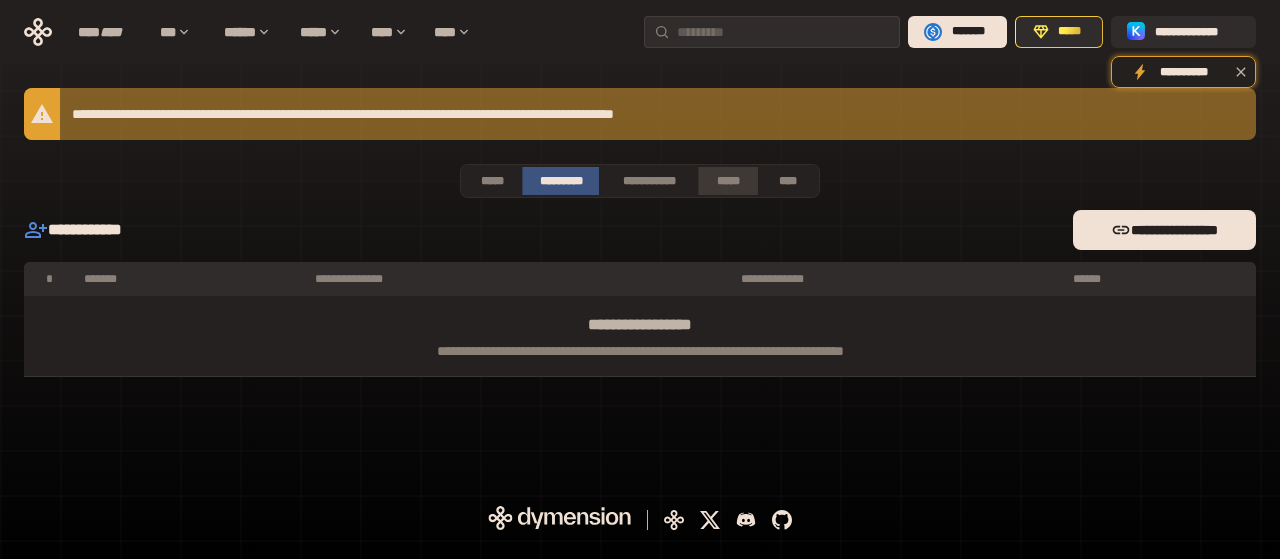 click on "*****" at bounding box center [728, 181] 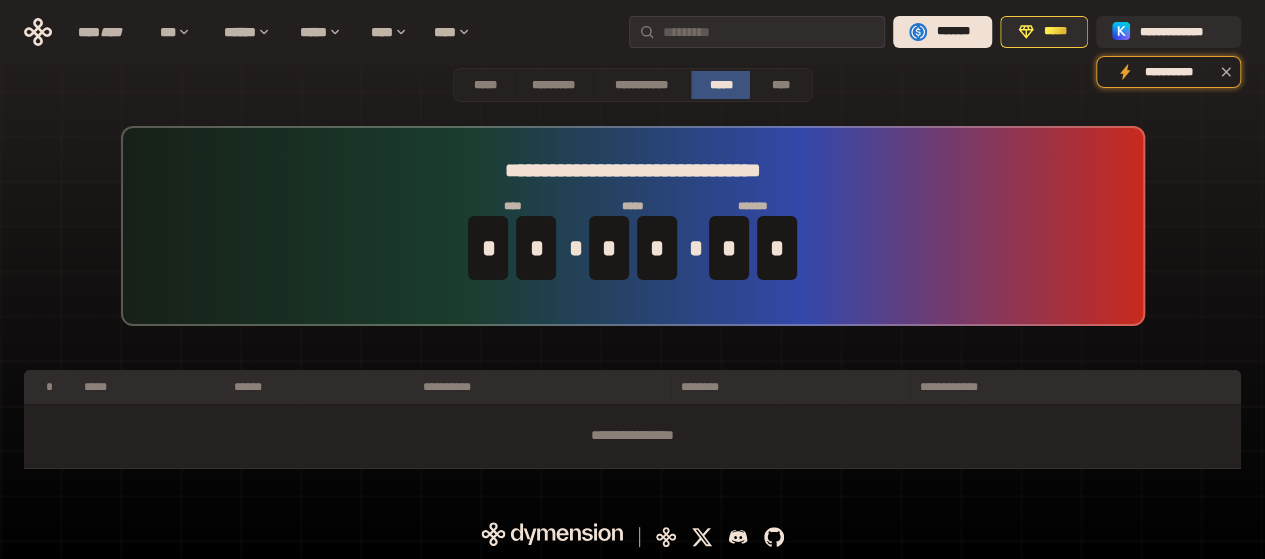 scroll, scrollTop: 0, scrollLeft: 0, axis: both 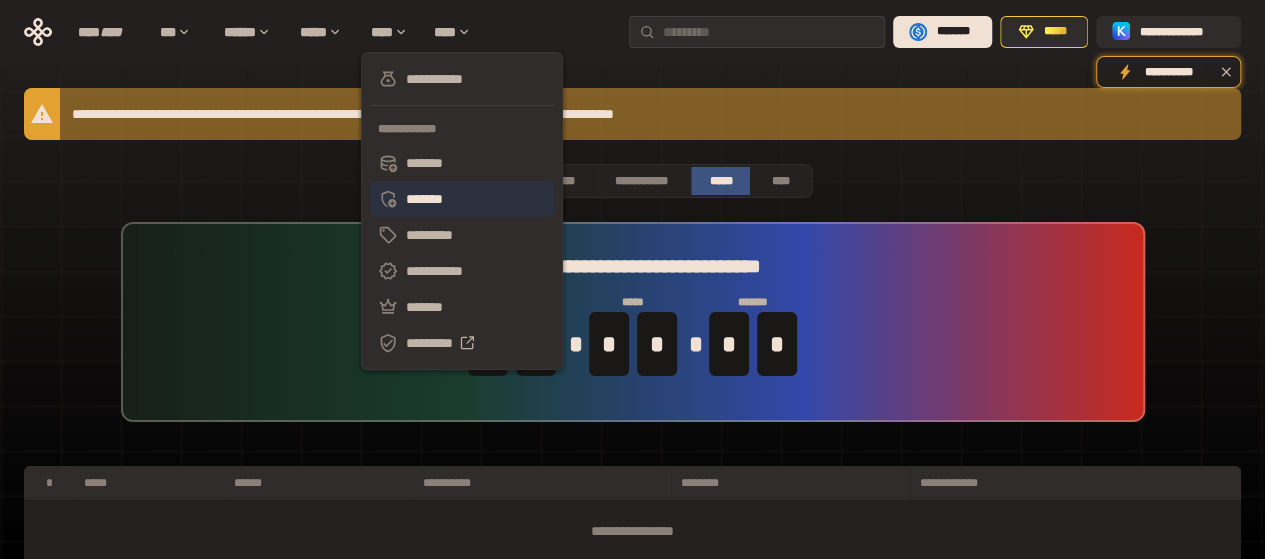 click on "*******" at bounding box center [462, 199] 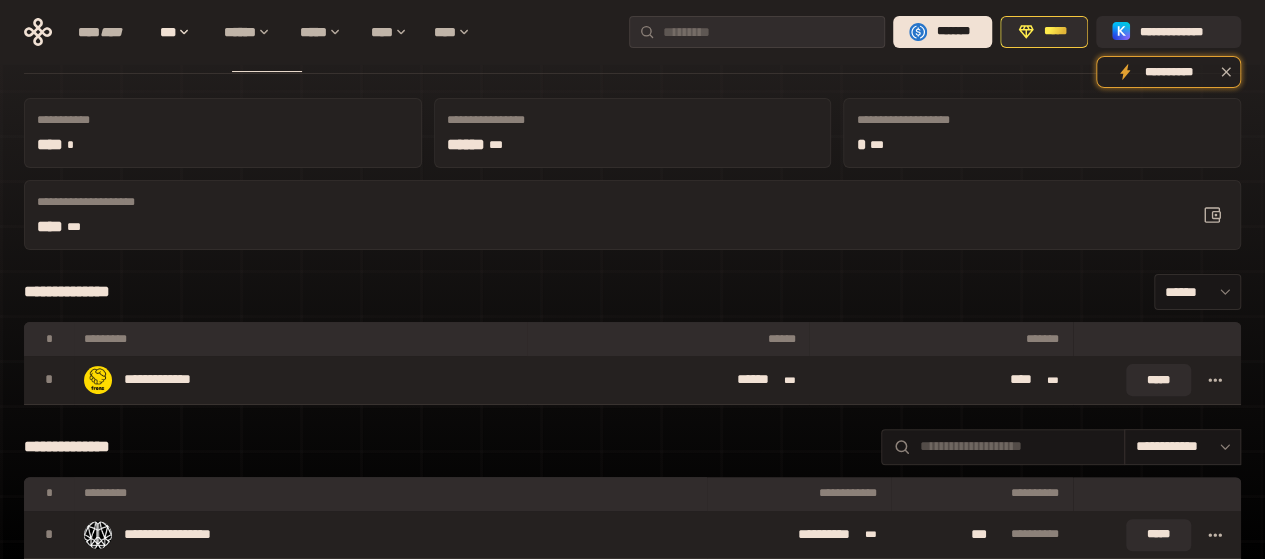 scroll, scrollTop: 94, scrollLeft: 0, axis: vertical 